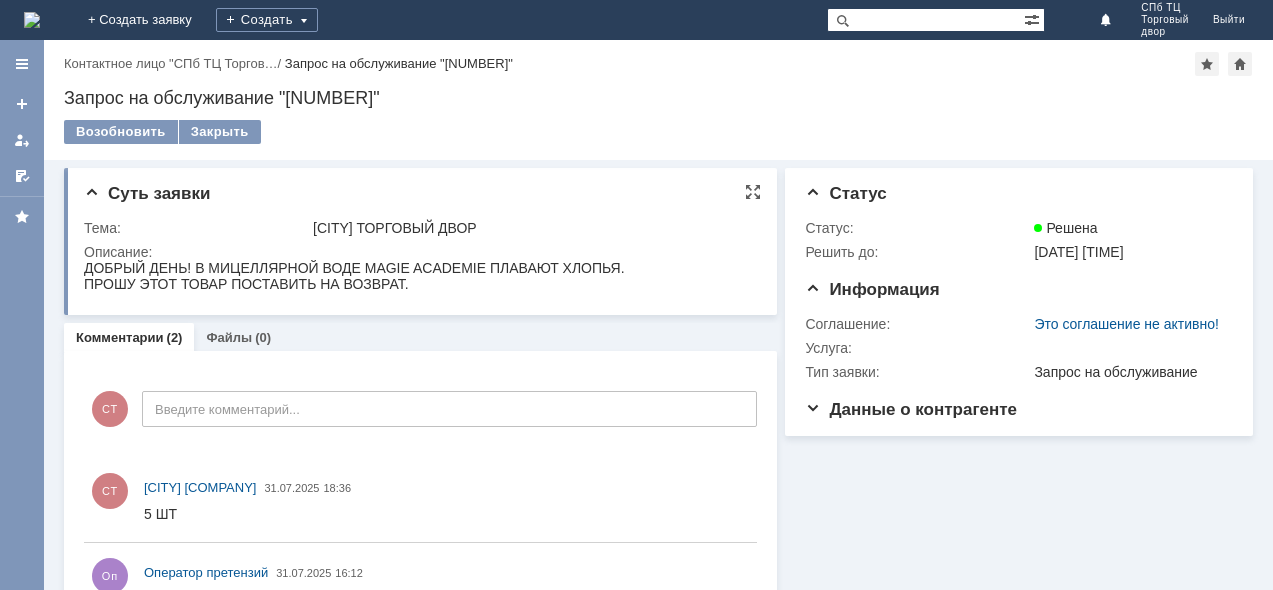scroll, scrollTop: 0, scrollLeft: 0, axis: both 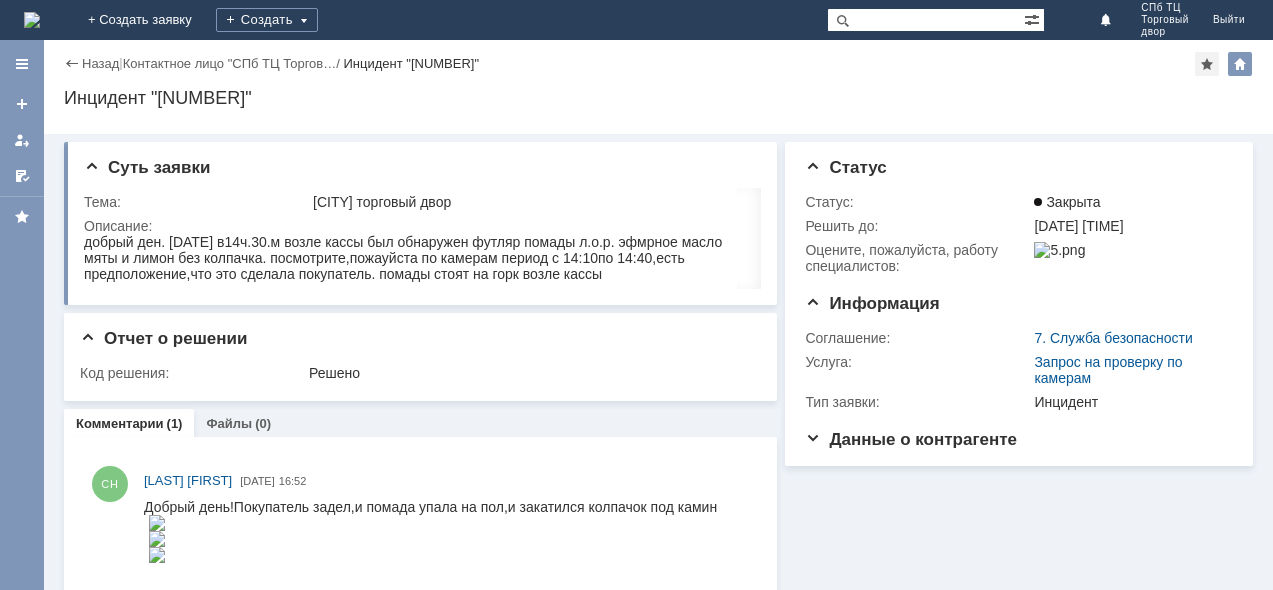 click on "Назад   |   Контактное лицо "[CITY] ТЦ Торгов…  /   Инцидент "[NUMBER]" Инцидент "[NUMBER]" serviceCall$[NUMBER] Карточка заявки" at bounding box center (658, 87) 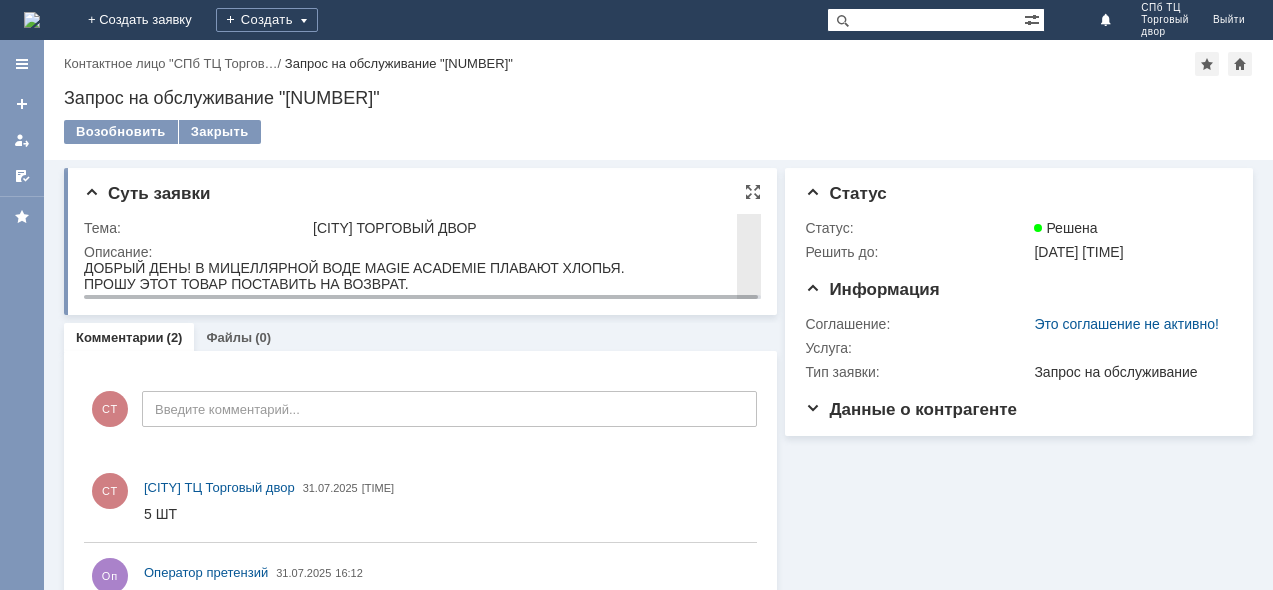 scroll, scrollTop: 0, scrollLeft: 0, axis: both 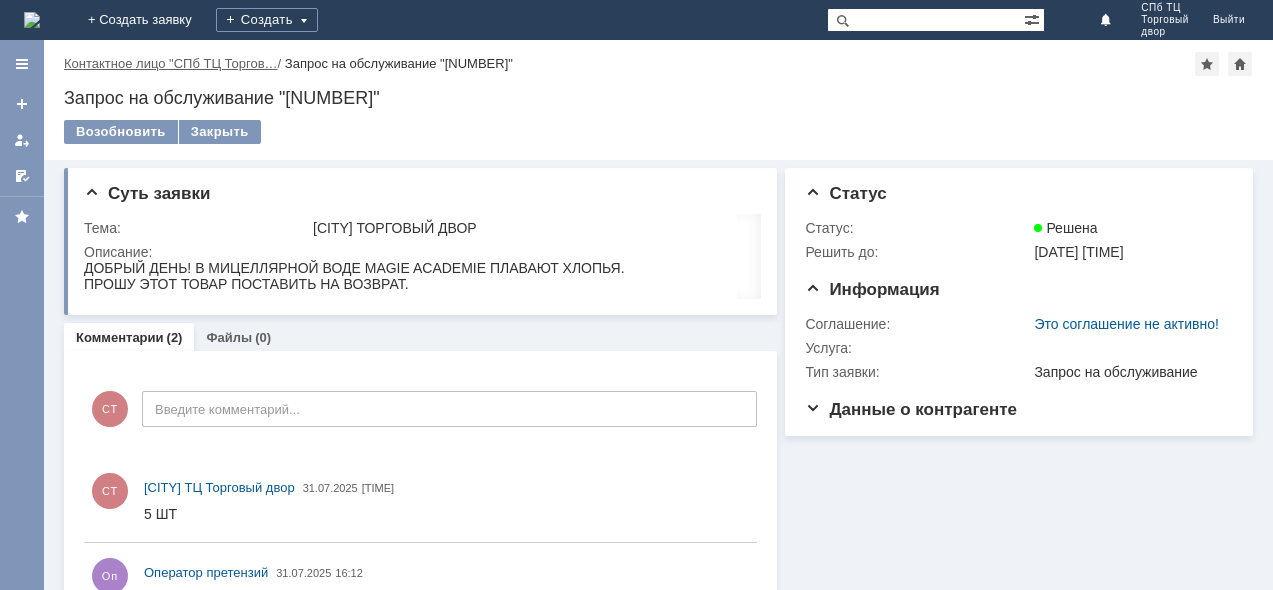 click on "Контактное лицо "СПб ТЦ Торгов…" at bounding box center [171, 63] 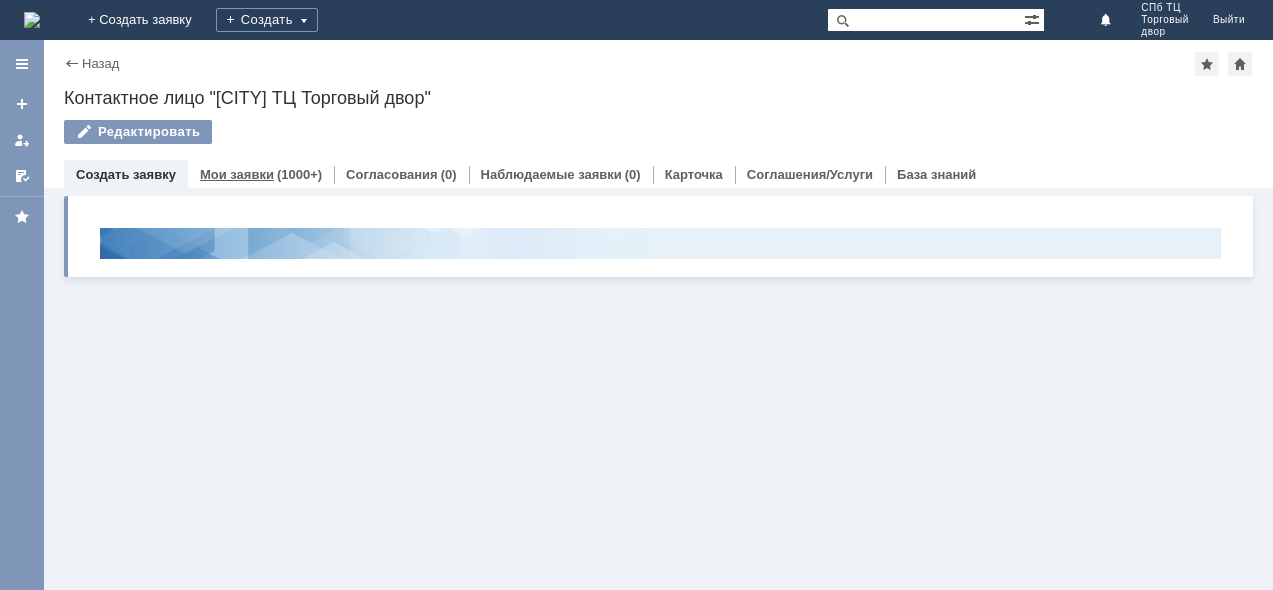 scroll, scrollTop: 0, scrollLeft: 0, axis: both 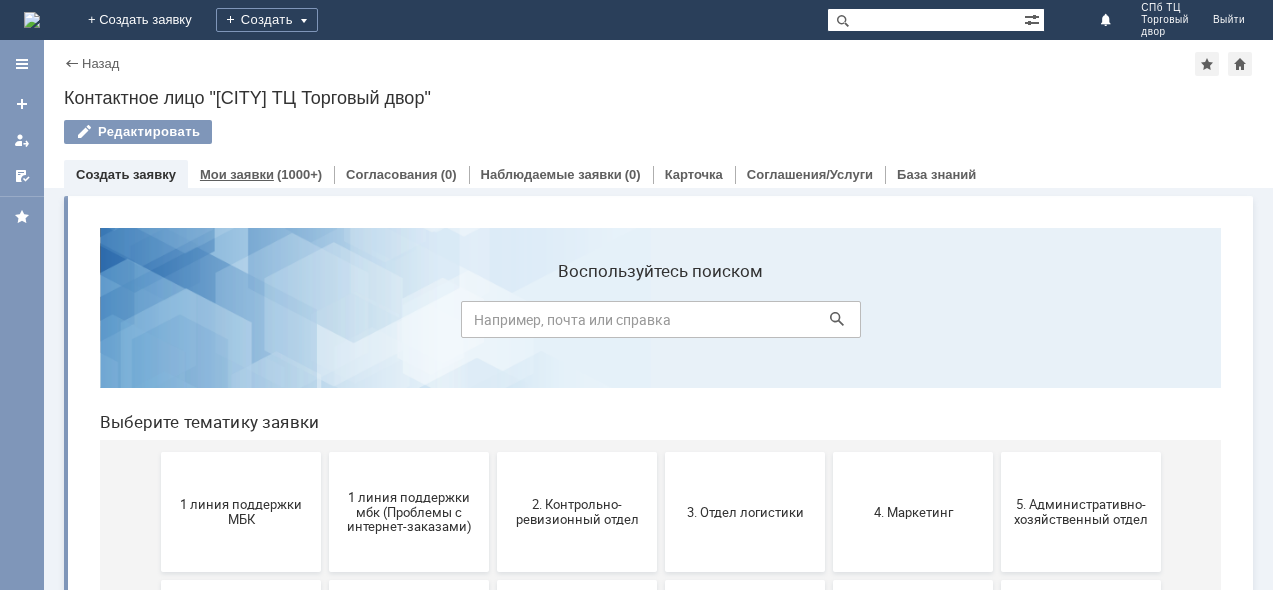 click on "Мои заявки" at bounding box center (237, 174) 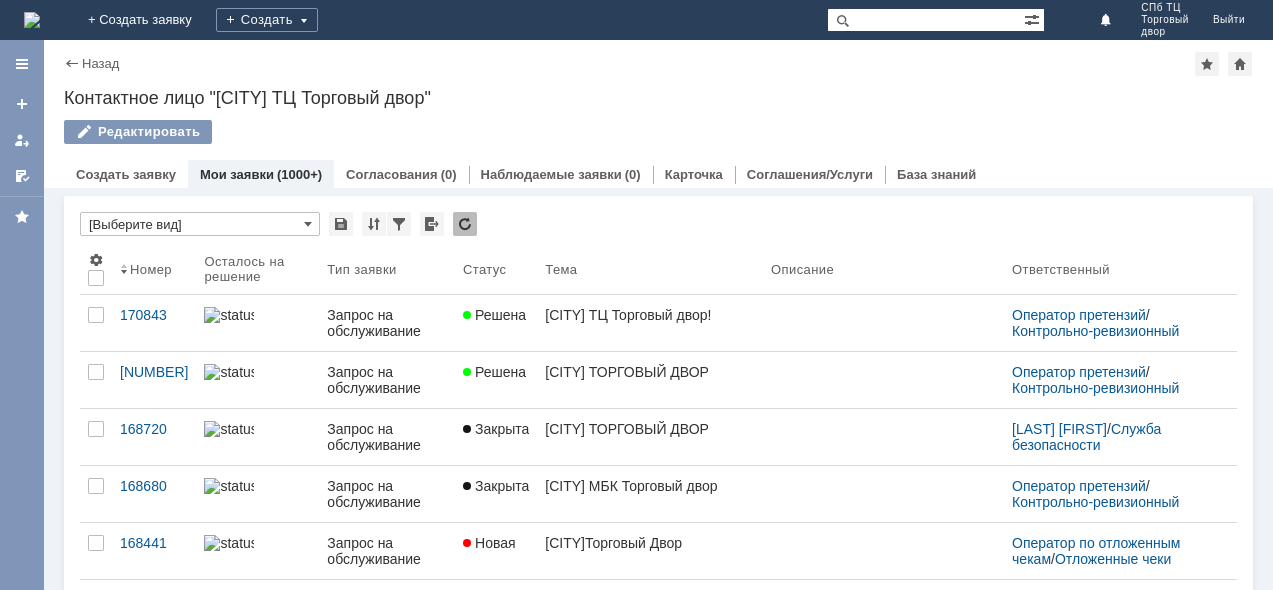 scroll, scrollTop: 0, scrollLeft: 0, axis: both 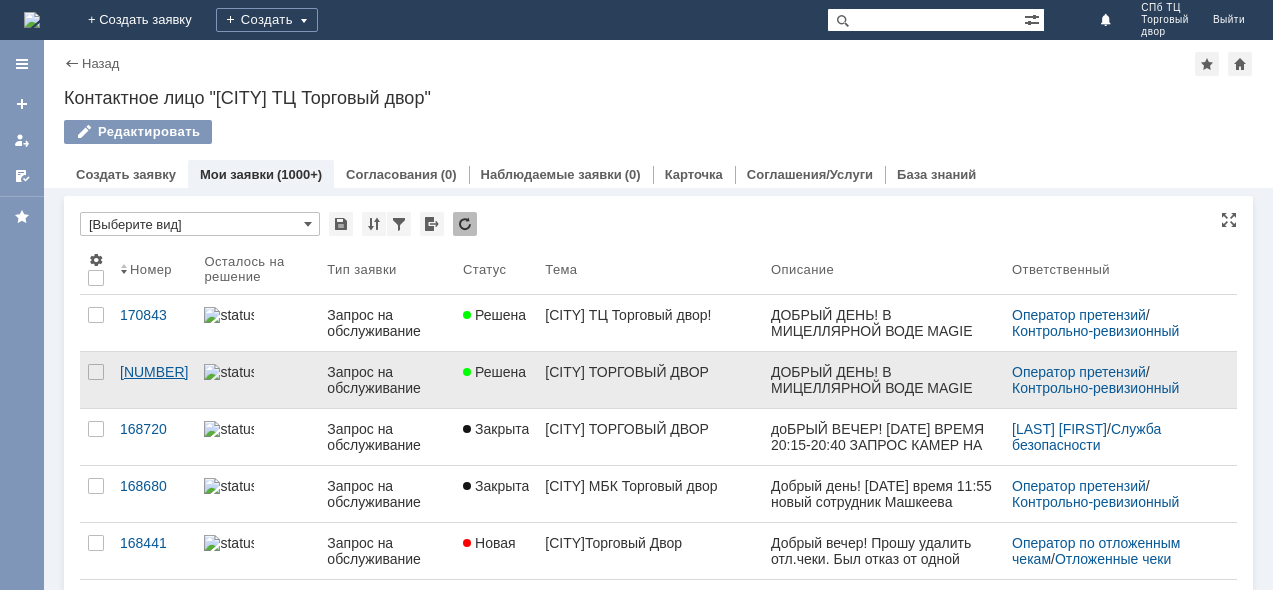 click on "[NUMBER]" at bounding box center (154, 372) 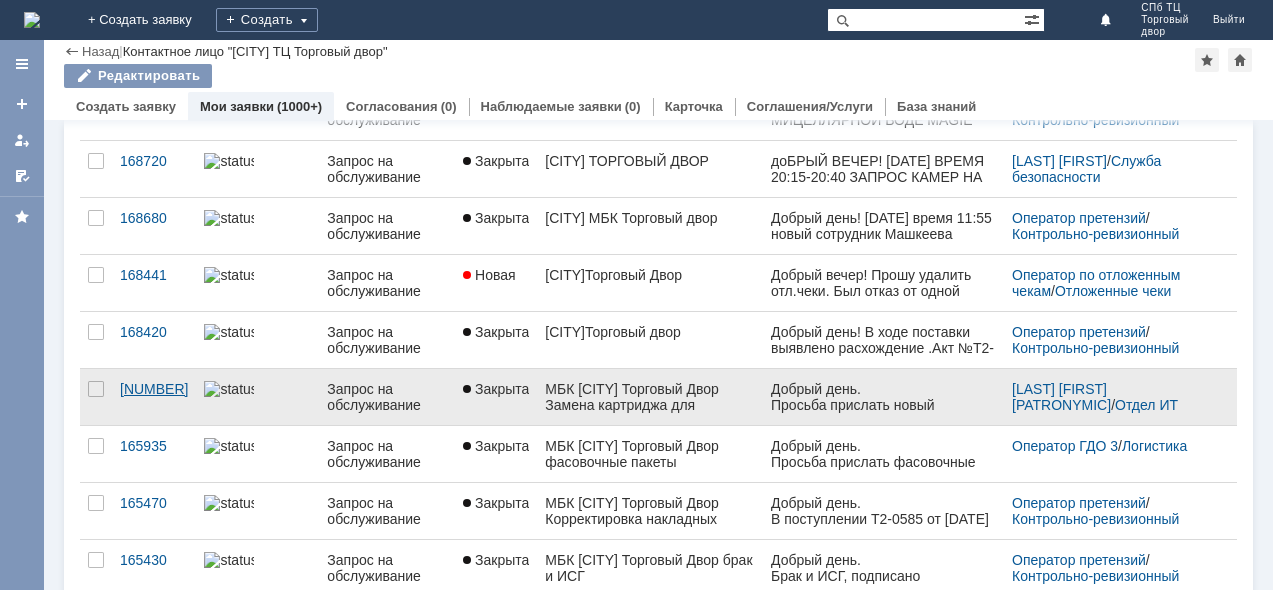 click on "[NUMBER]" at bounding box center [154, 389] 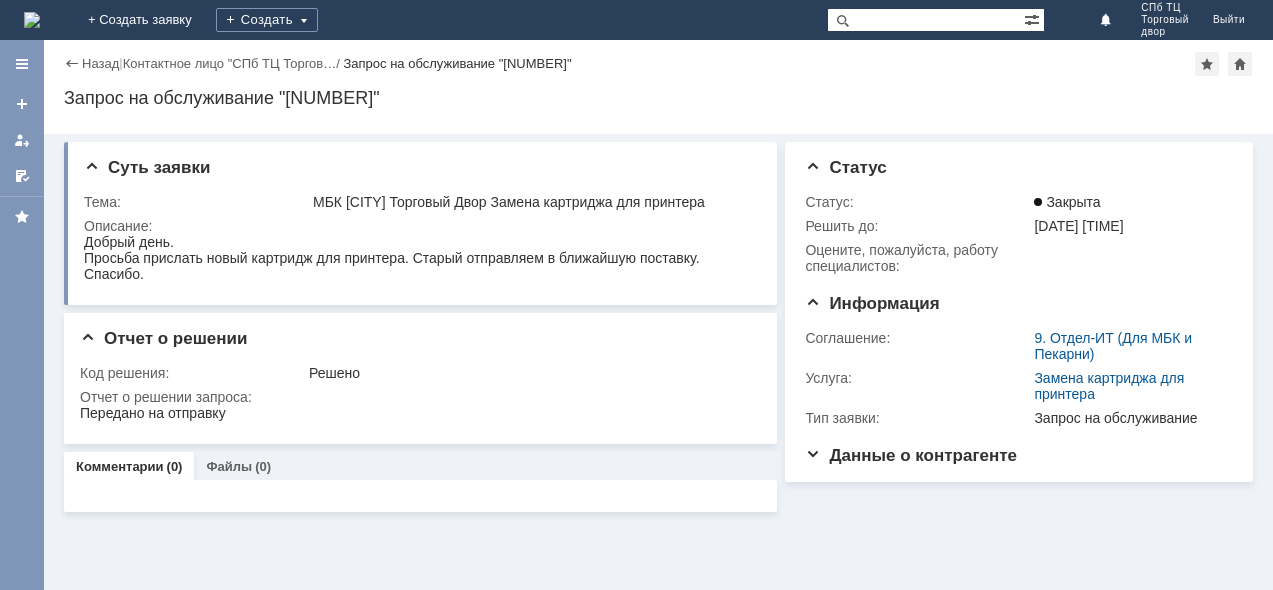 click on "Назад   |   Контактное лицо "[CITY] ТЦ Торгов…  /   Запрос на обслуживание "[NUMBER]"" at bounding box center (658, 64) 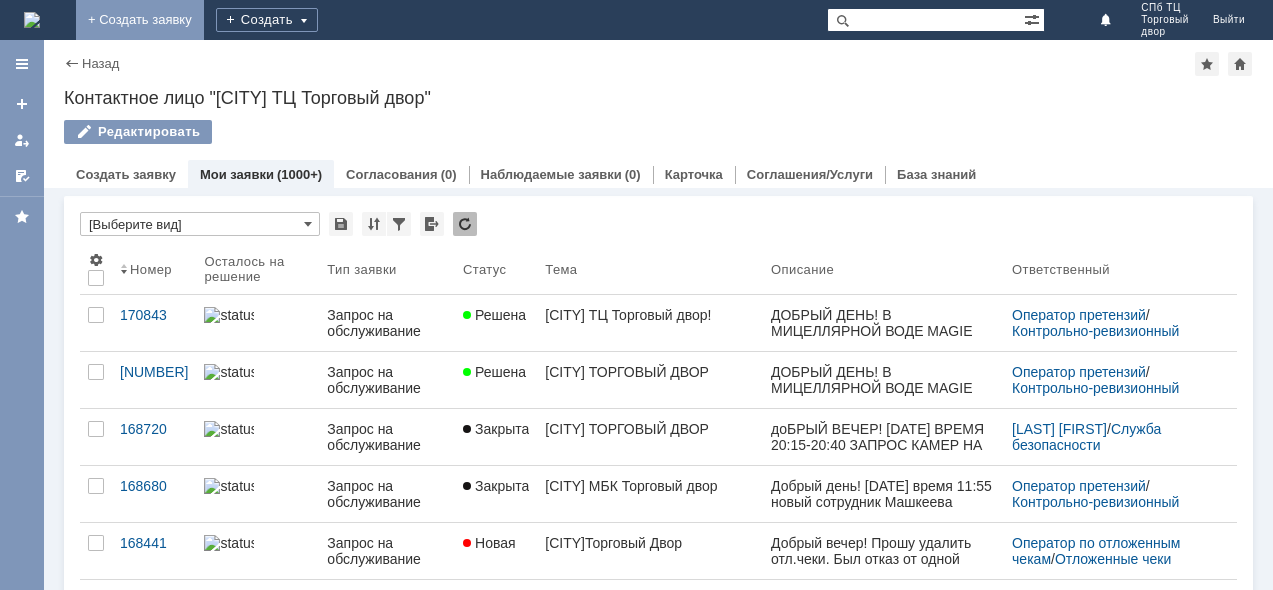 click on "+ Создать заявку" at bounding box center (140, 20) 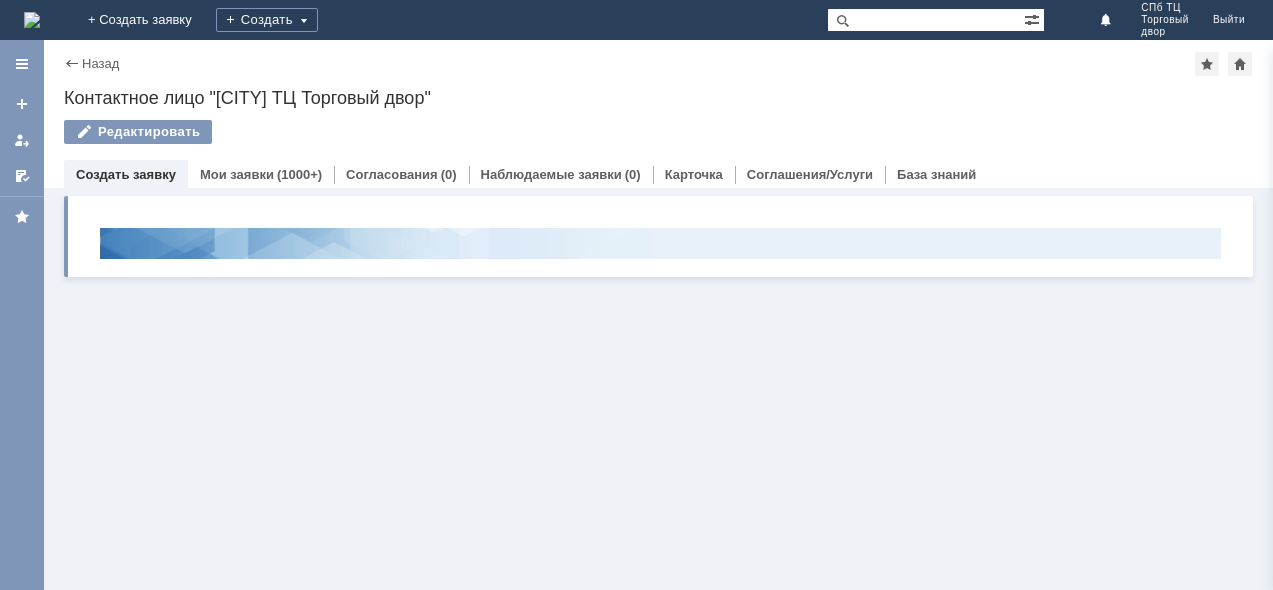 scroll, scrollTop: 0, scrollLeft: 0, axis: both 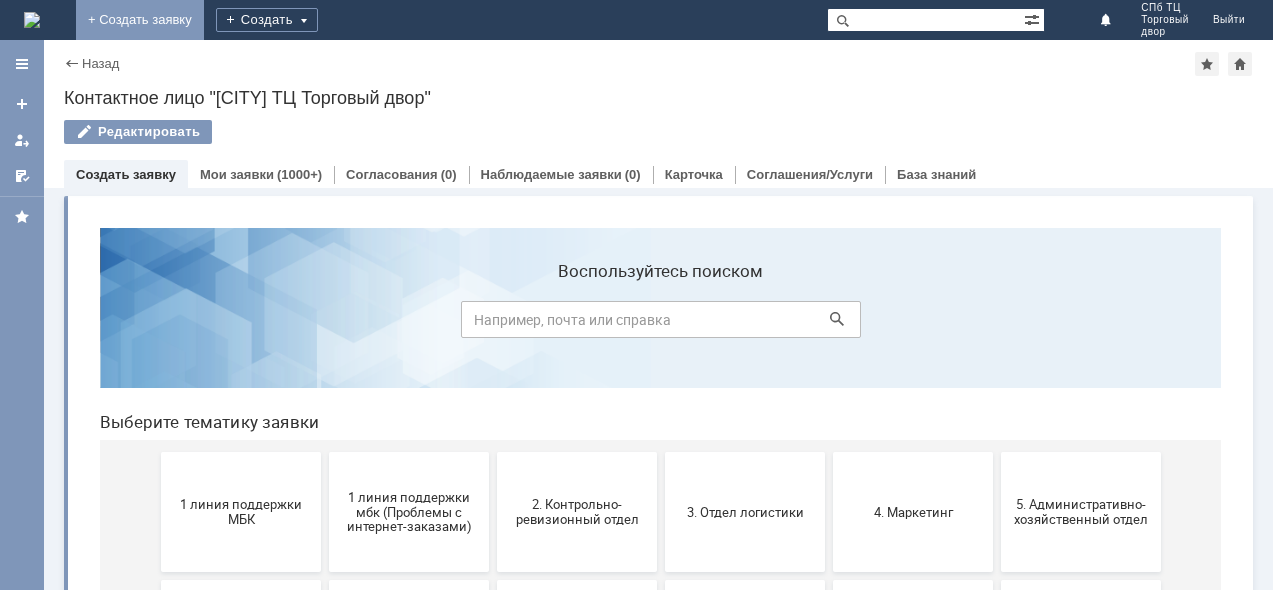 click on "+ Создать заявку" at bounding box center [140, 20] 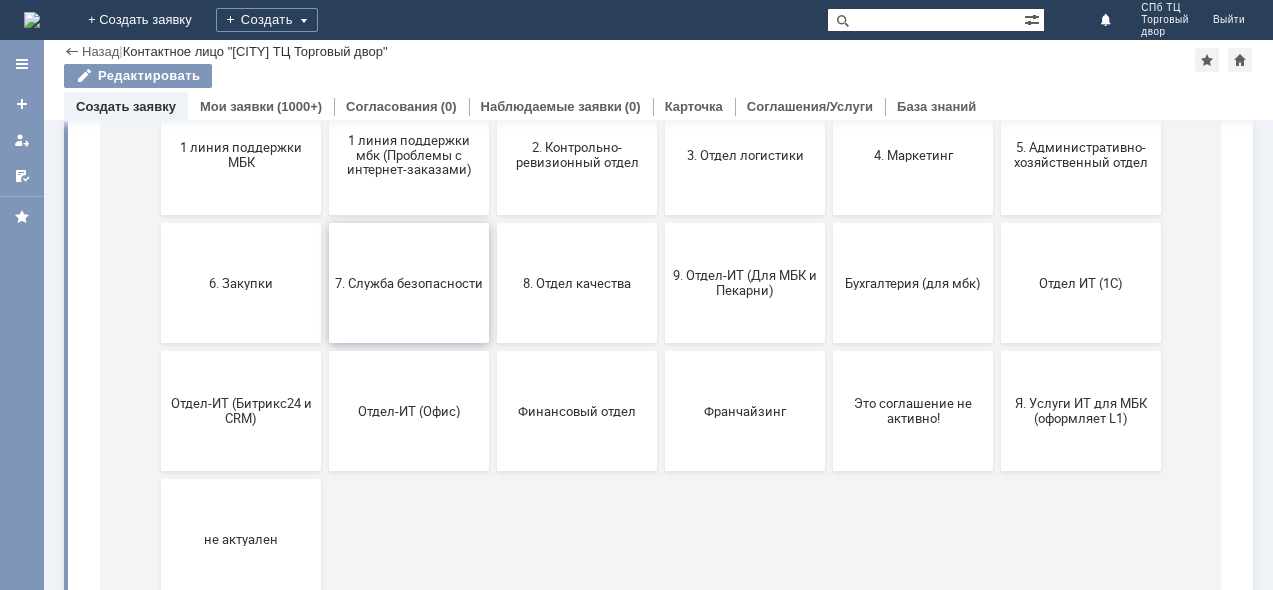 scroll, scrollTop: 300, scrollLeft: 0, axis: vertical 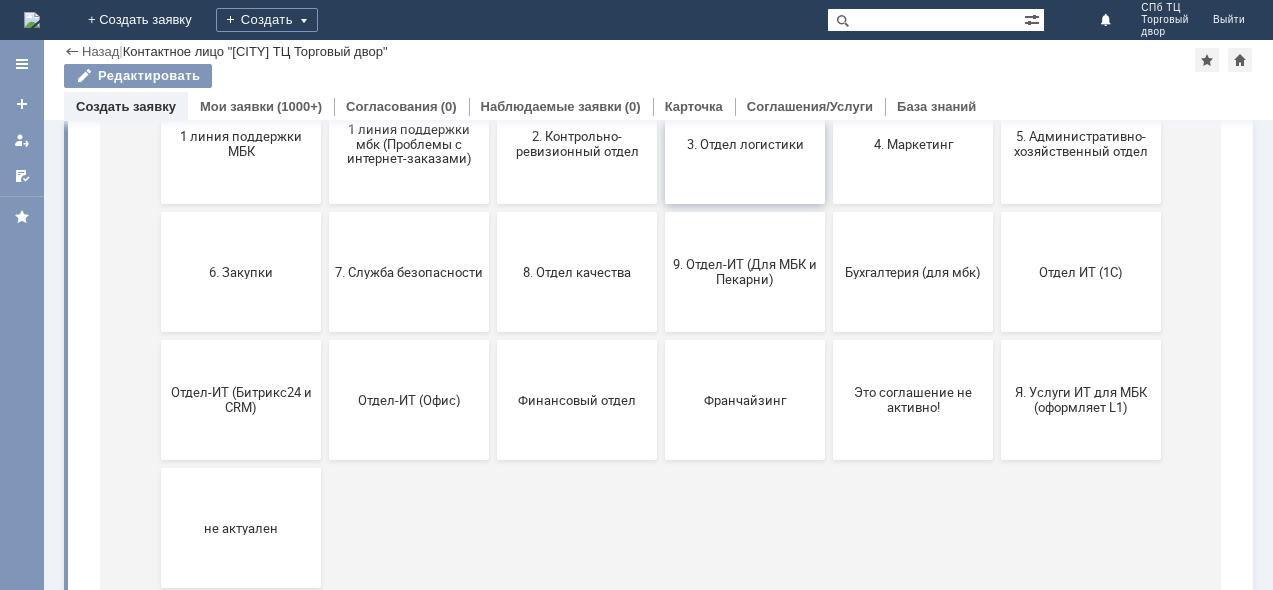 click on "3. Отдел логистики" at bounding box center (745, 144) 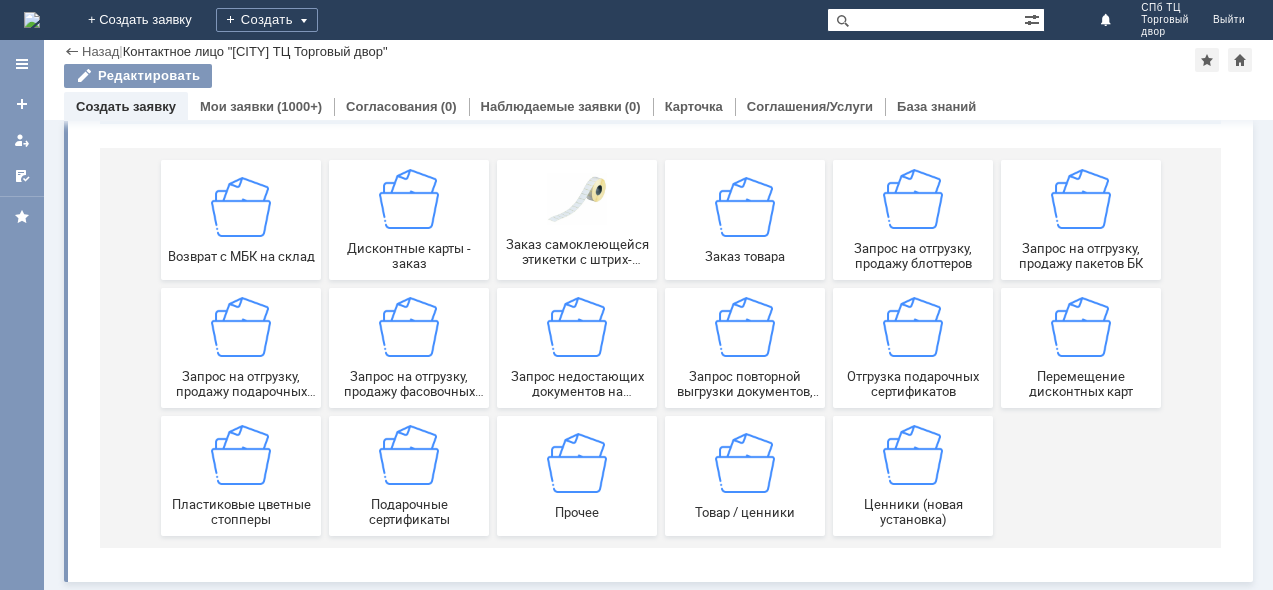 scroll, scrollTop: 228, scrollLeft: 0, axis: vertical 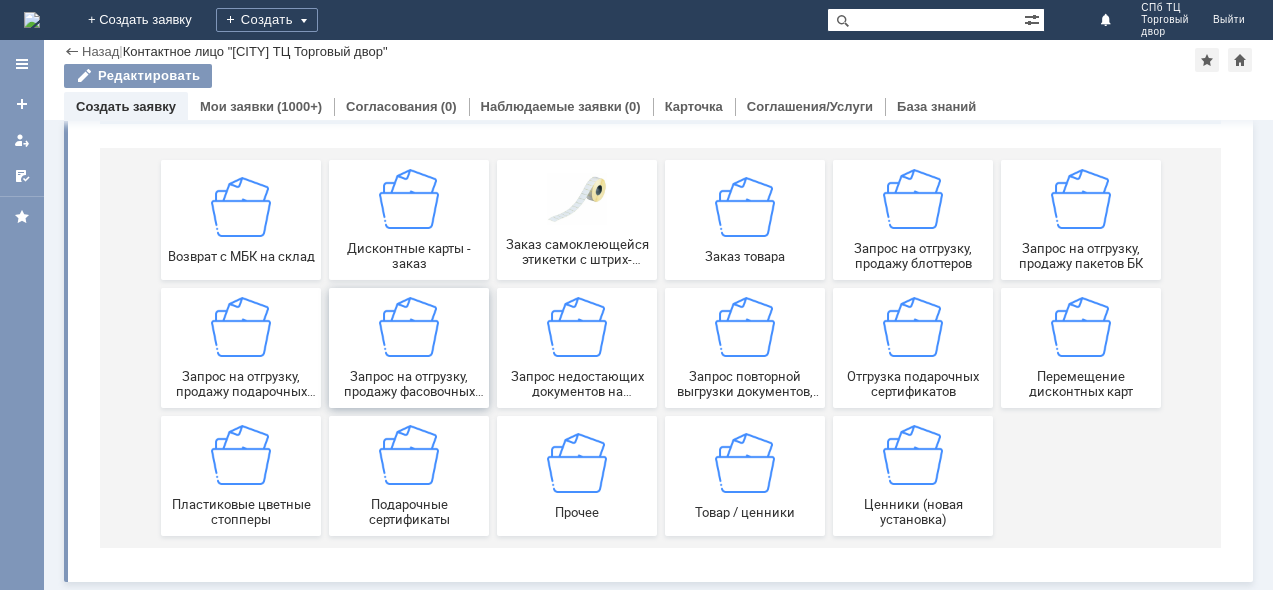 click on "Запрос на отгрузку, продажу фасовочных пакетов" at bounding box center [409, 384] 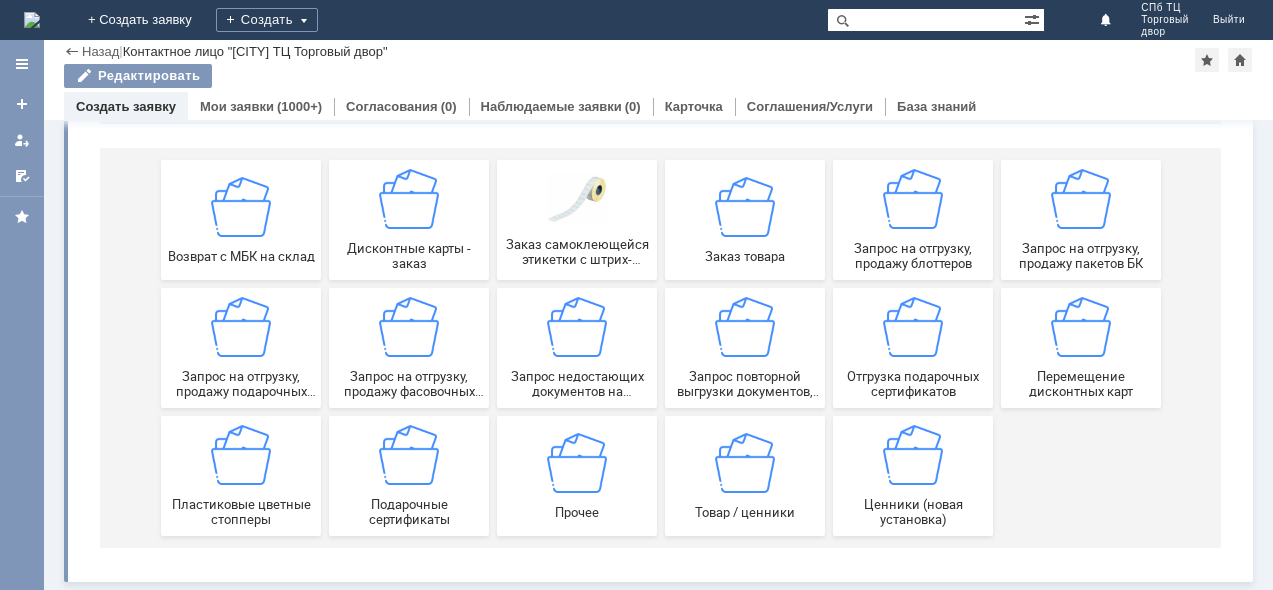 scroll, scrollTop: 0, scrollLeft: 0, axis: both 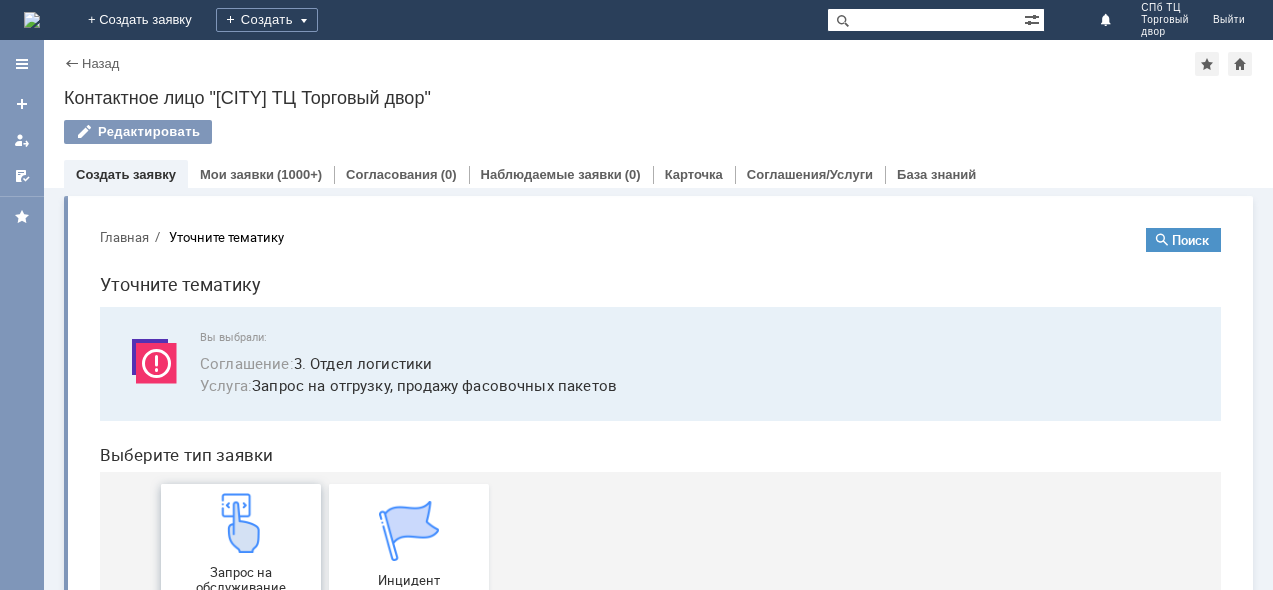 click at bounding box center (241, 523) 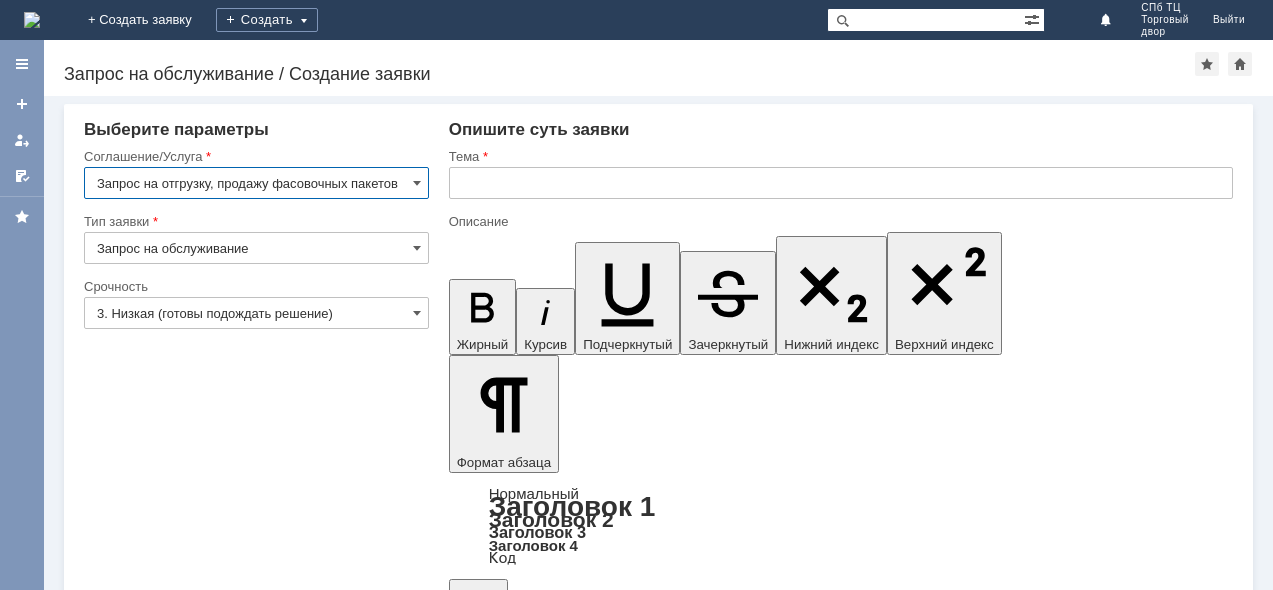 scroll, scrollTop: 0, scrollLeft: 0, axis: both 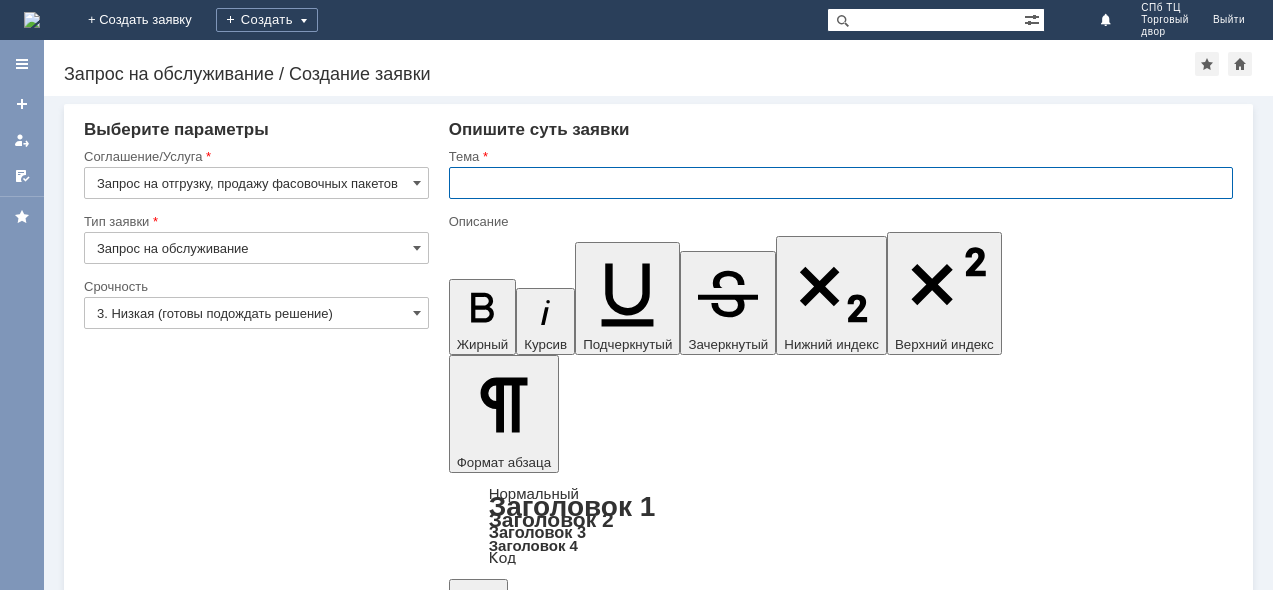 click at bounding box center (841, 183) 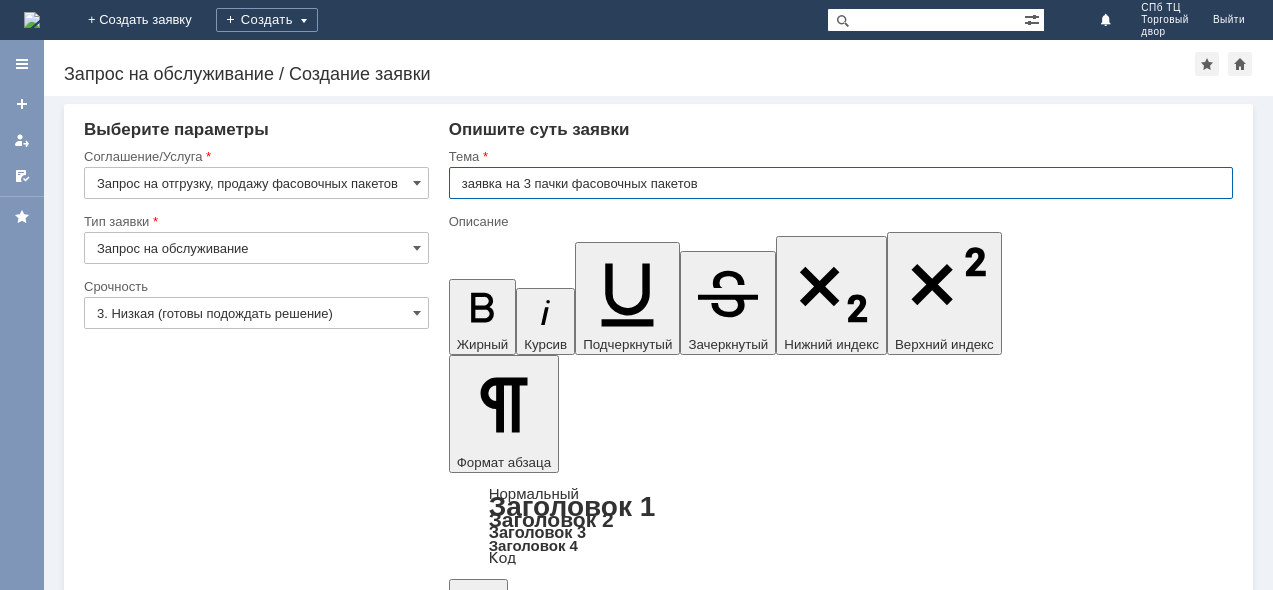 type on "заявка на 3 пачки фасовочных пакетов" 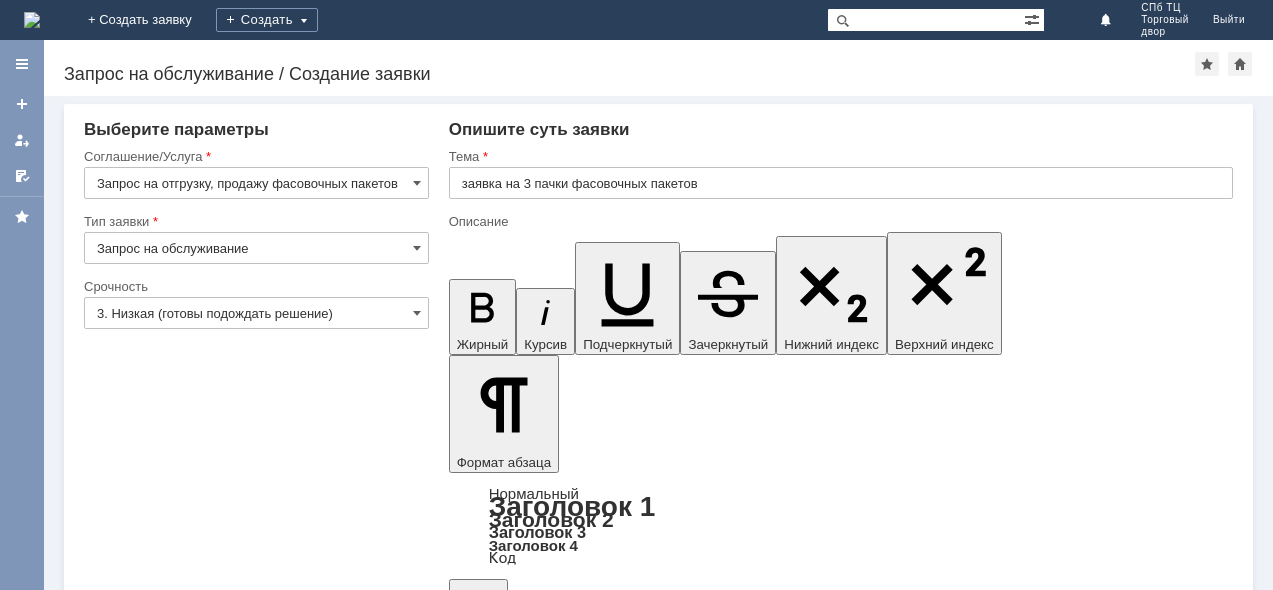 type 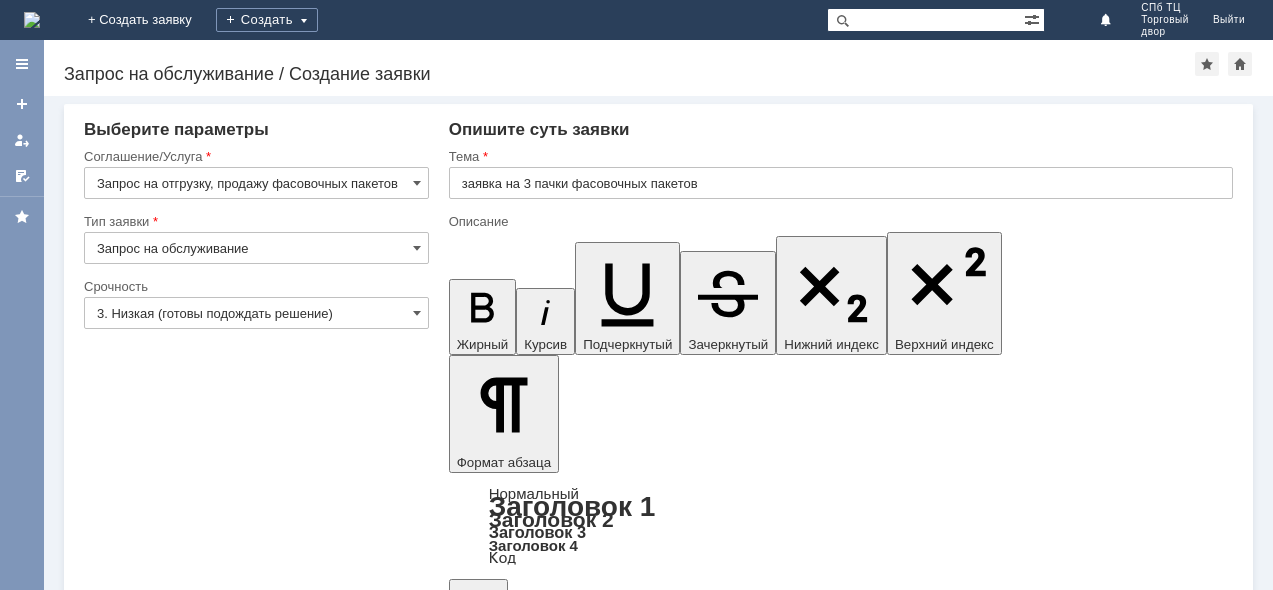 click on "Отгрузите, пож-та, 3 пасчки фасовочных пакетов." at bounding box center (611, 5230) 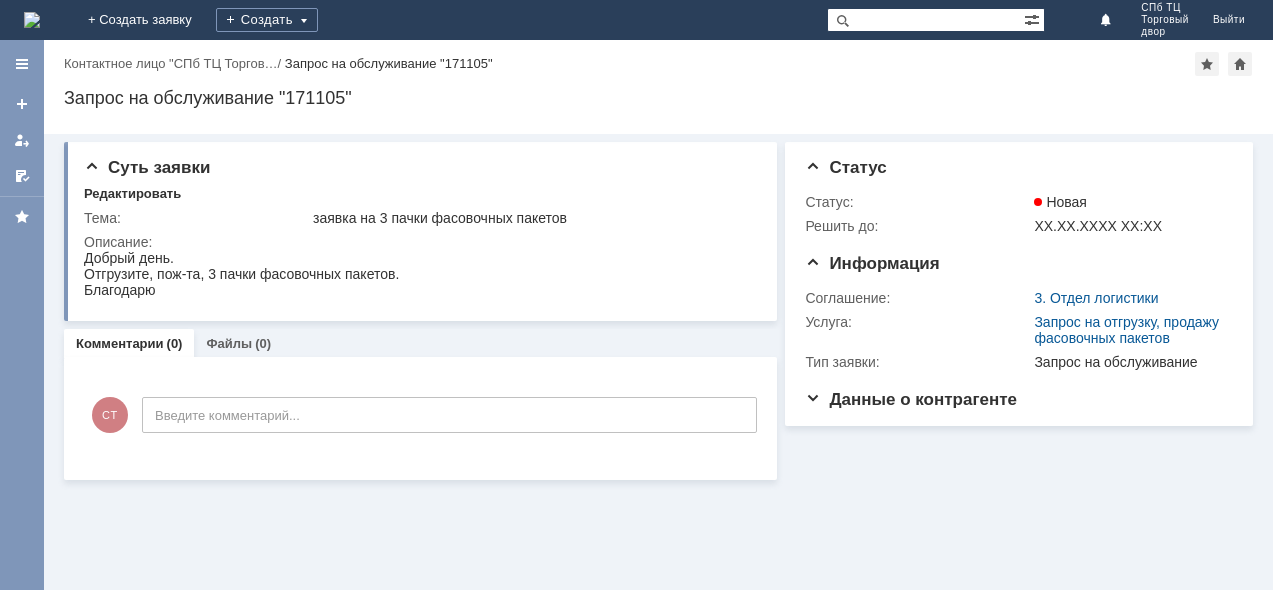 scroll, scrollTop: 0, scrollLeft: 0, axis: both 